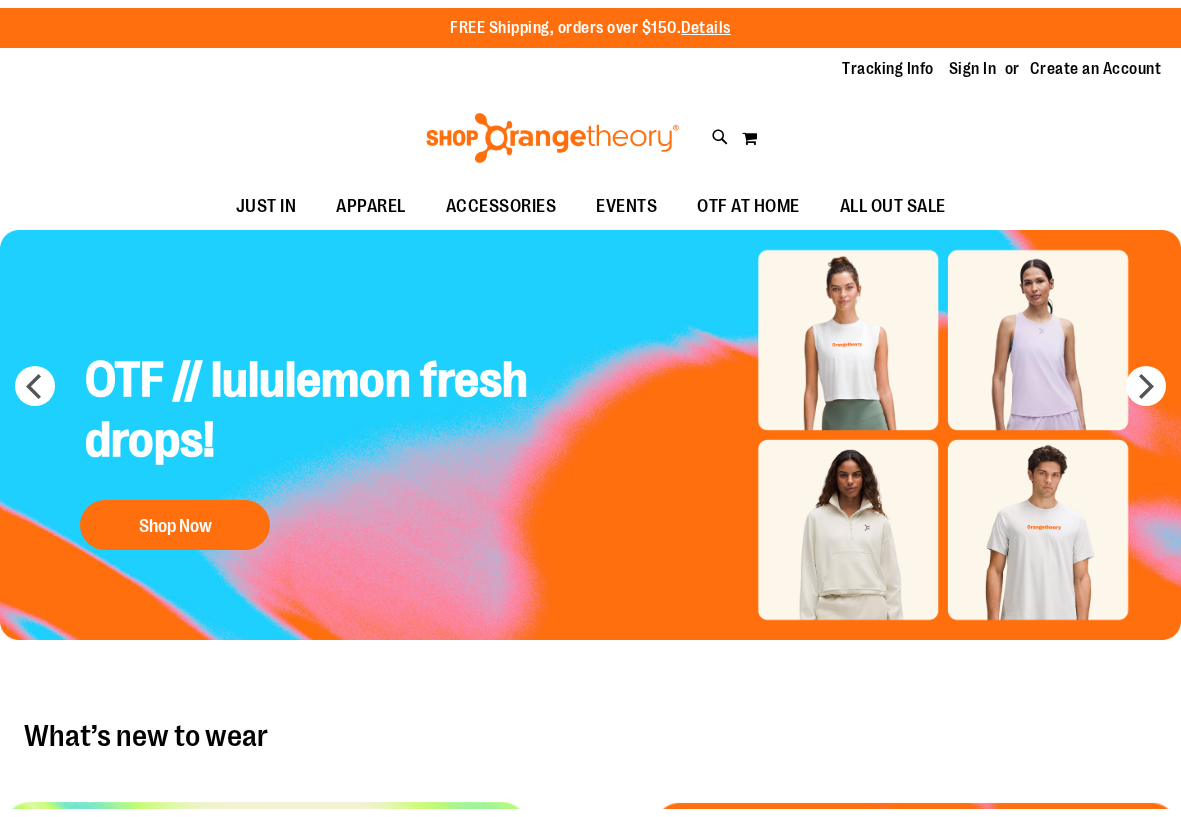 scroll, scrollTop: 0, scrollLeft: 0, axis: both 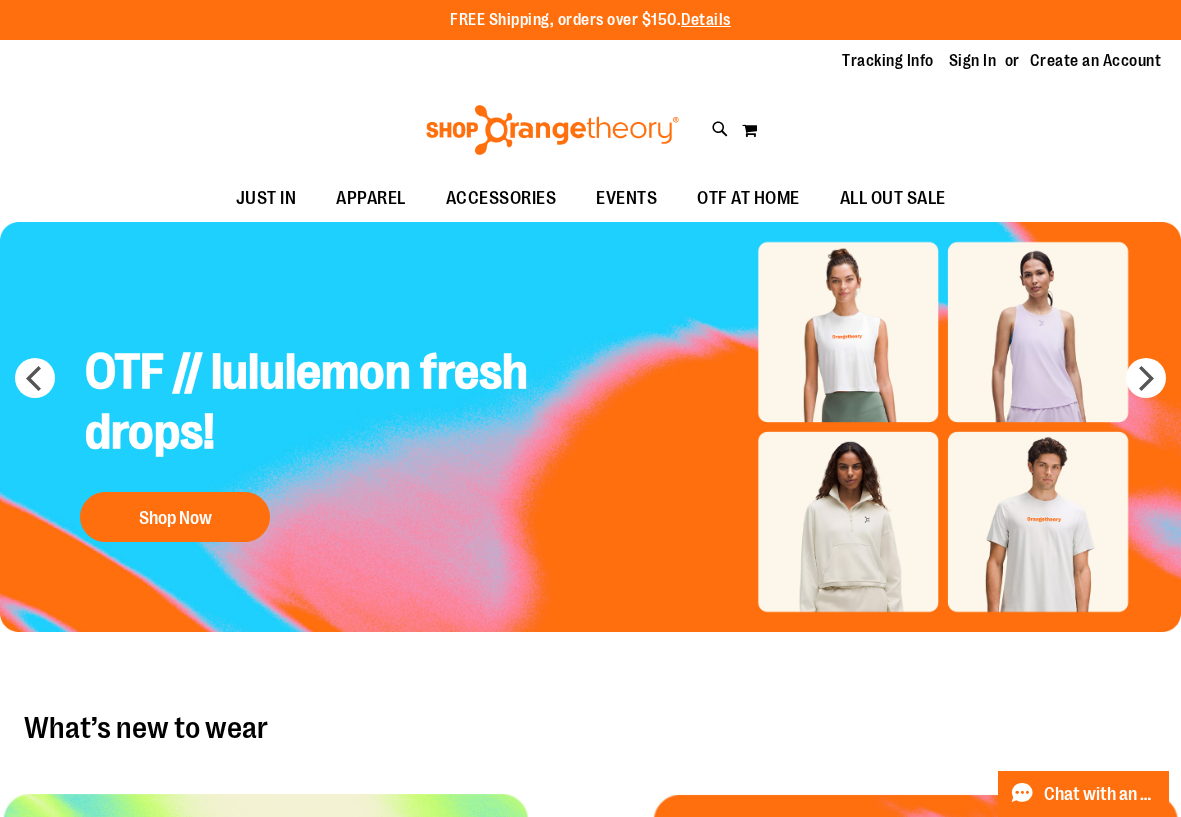 type on "**********" 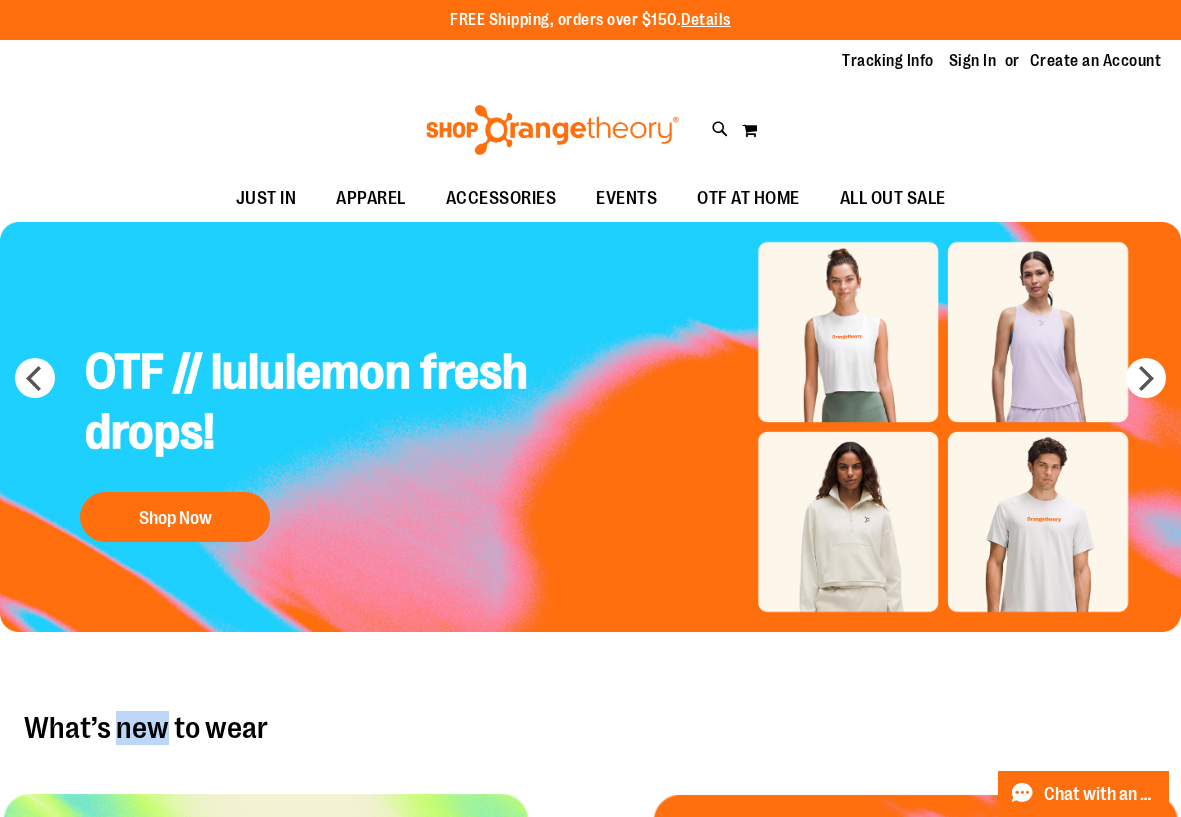 click on "What’s new to wear" at bounding box center (590, 728) 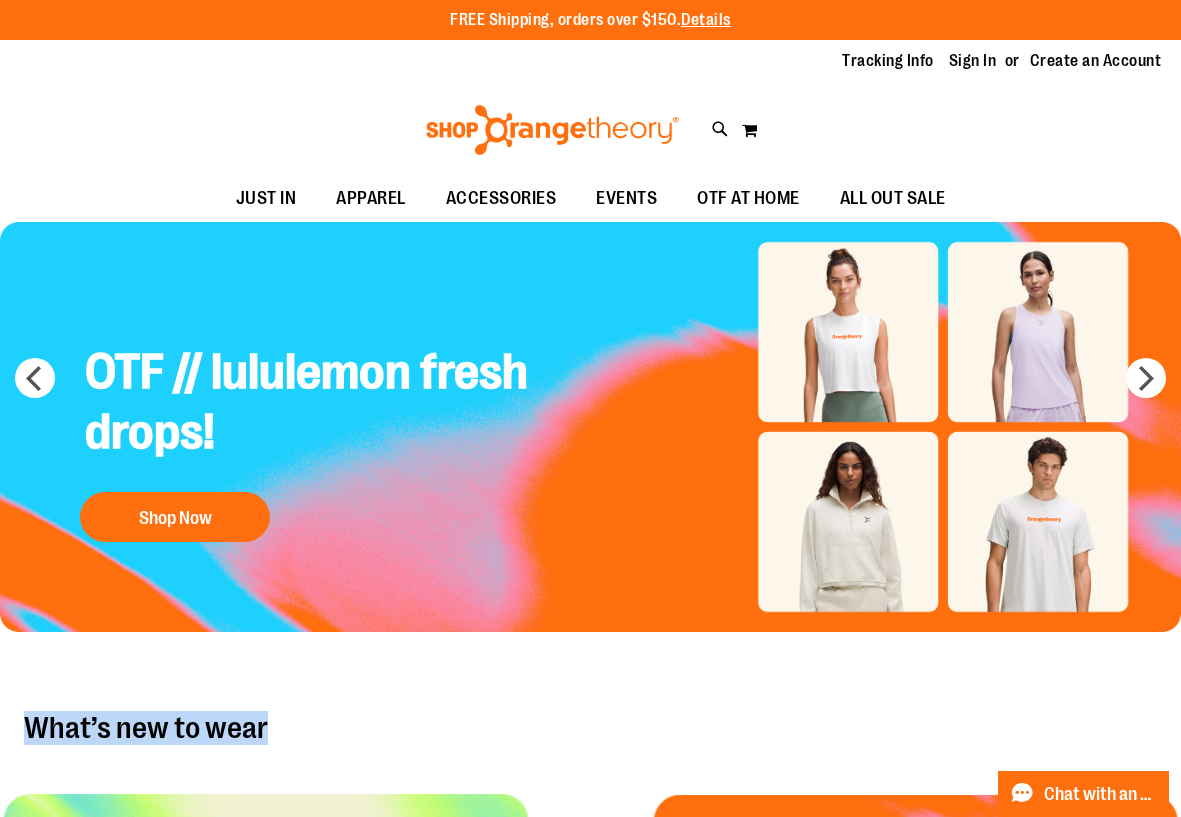 click on "What’s new to wear" at bounding box center [590, 728] 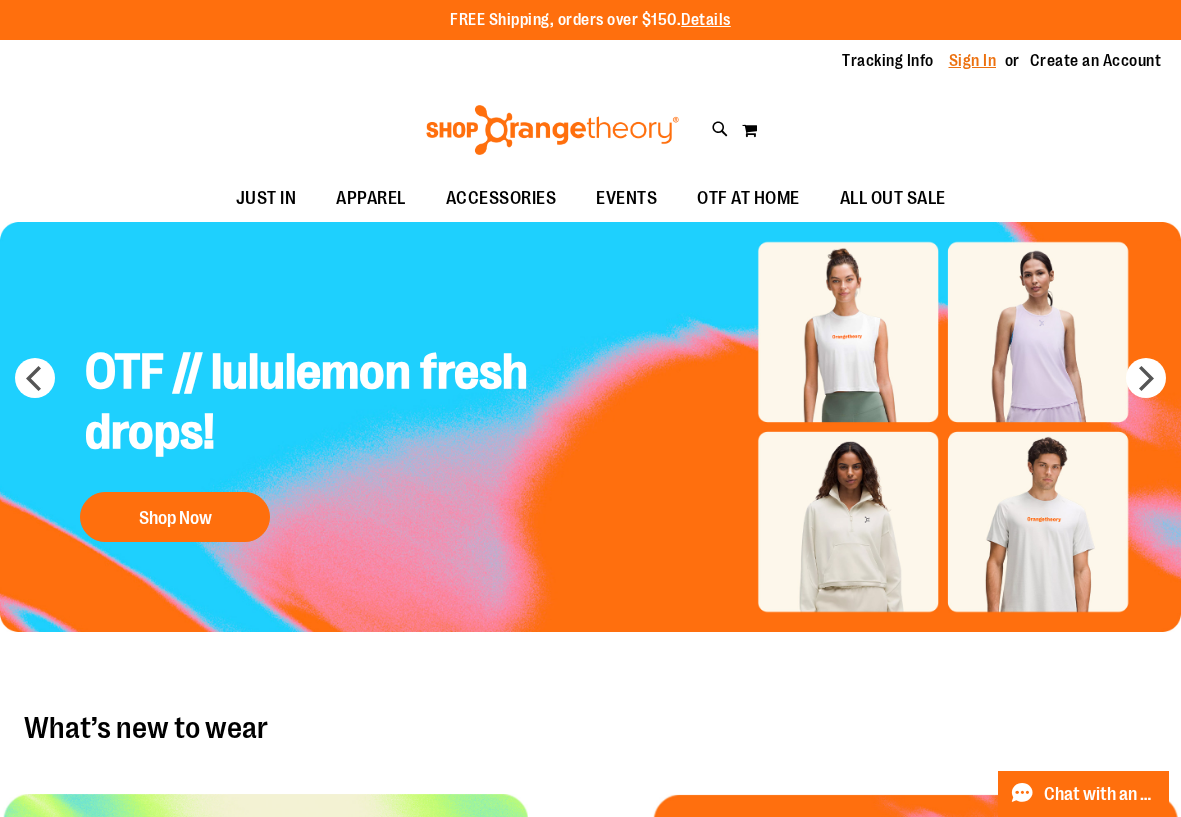 click on "Sign In" at bounding box center [973, 61] 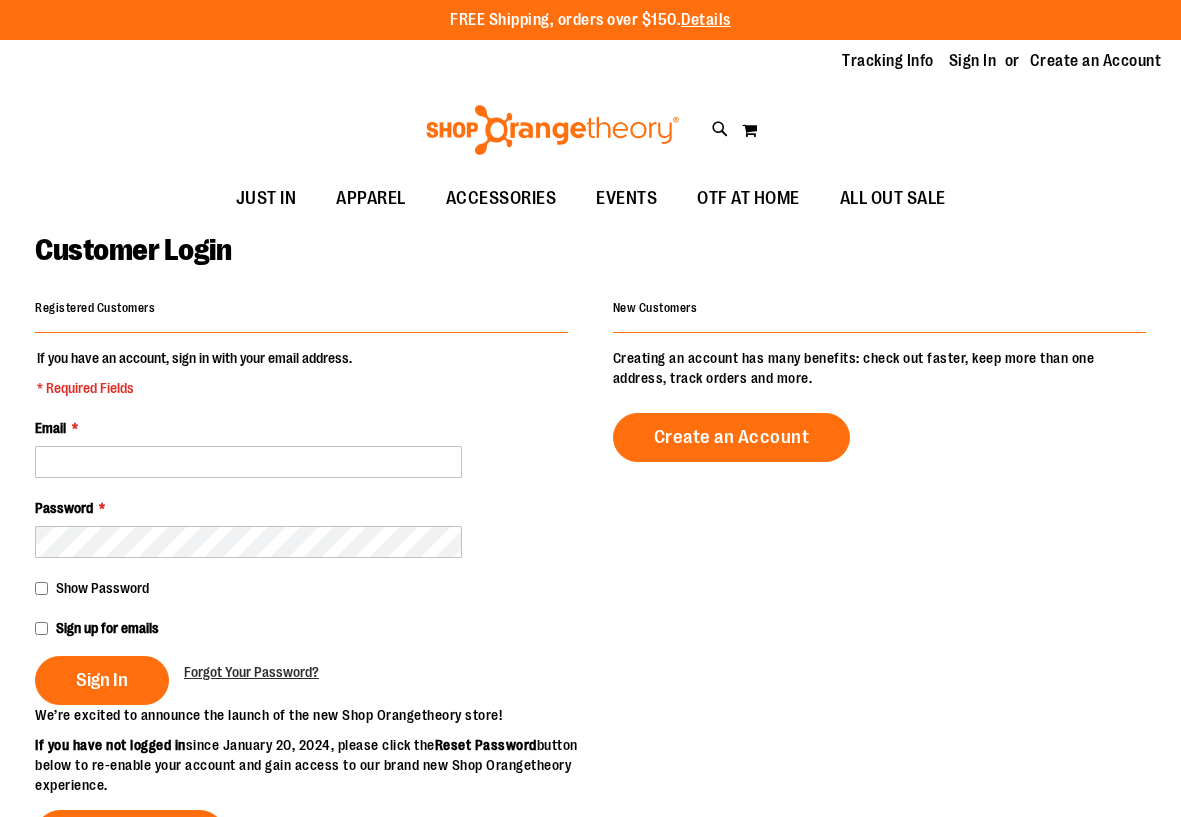 scroll, scrollTop: 0, scrollLeft: 0, axis: both 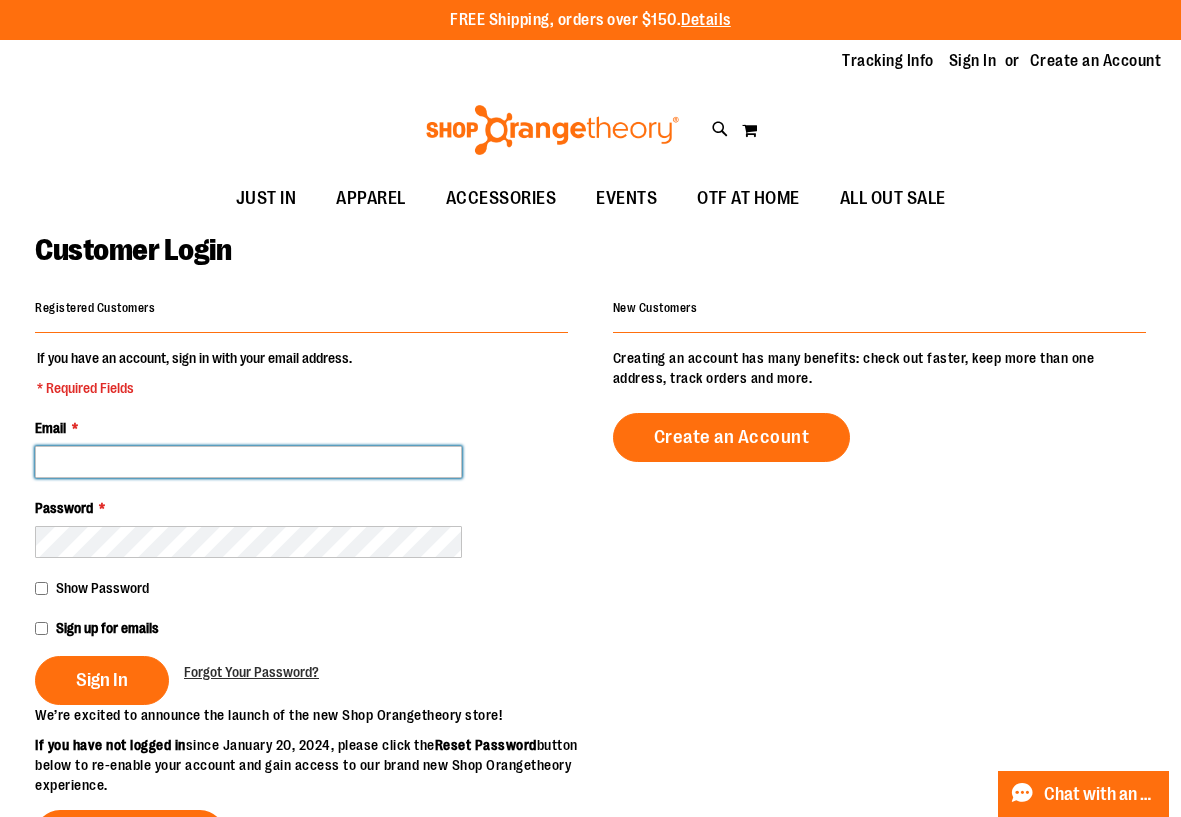 type on "**********" 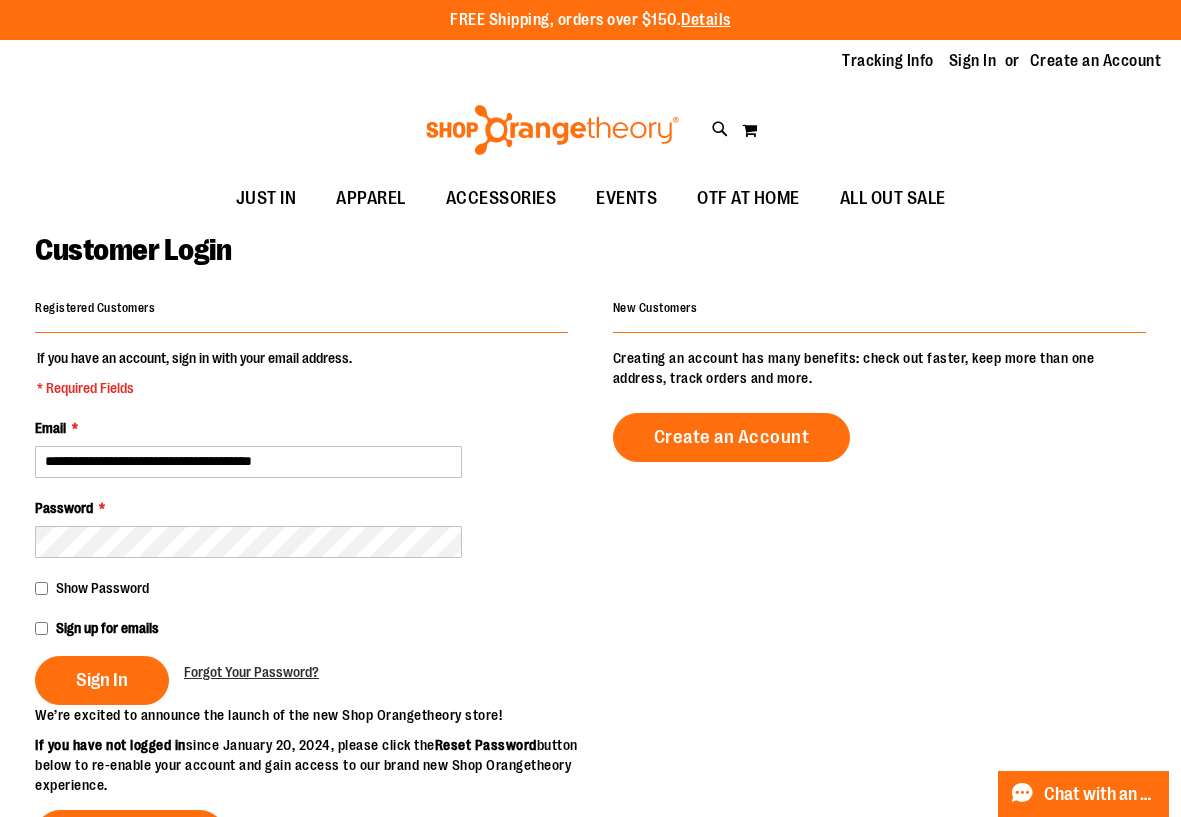 type on "**********" 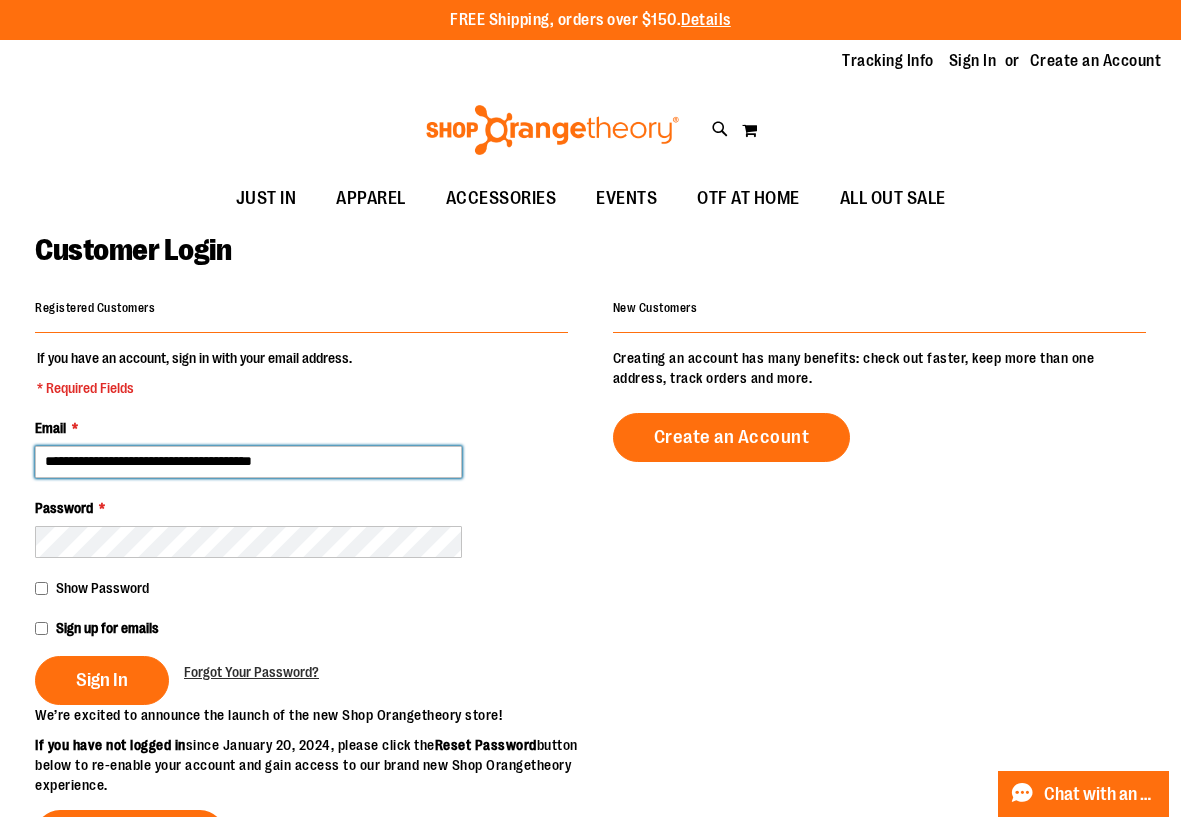 click on "**********" at bounding box center (248, 462) 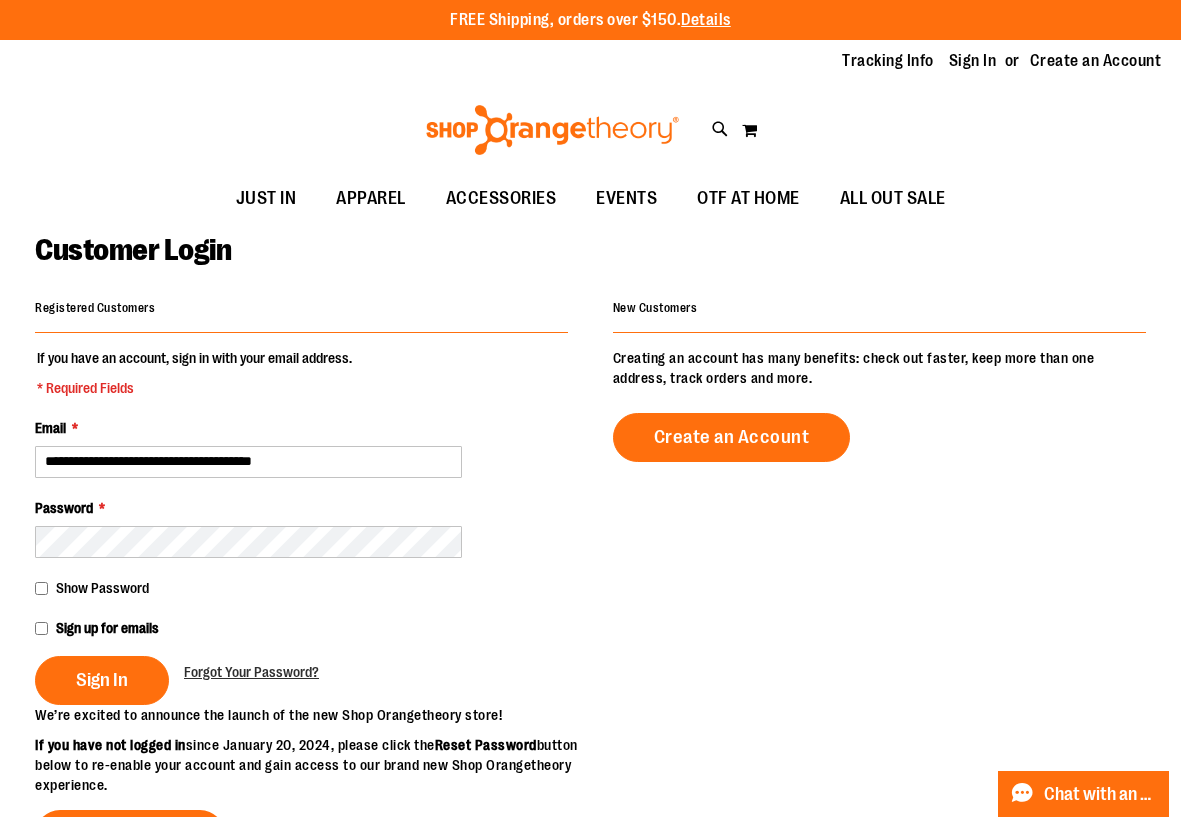click on "Customer Login" at bounding box center [590, 263] 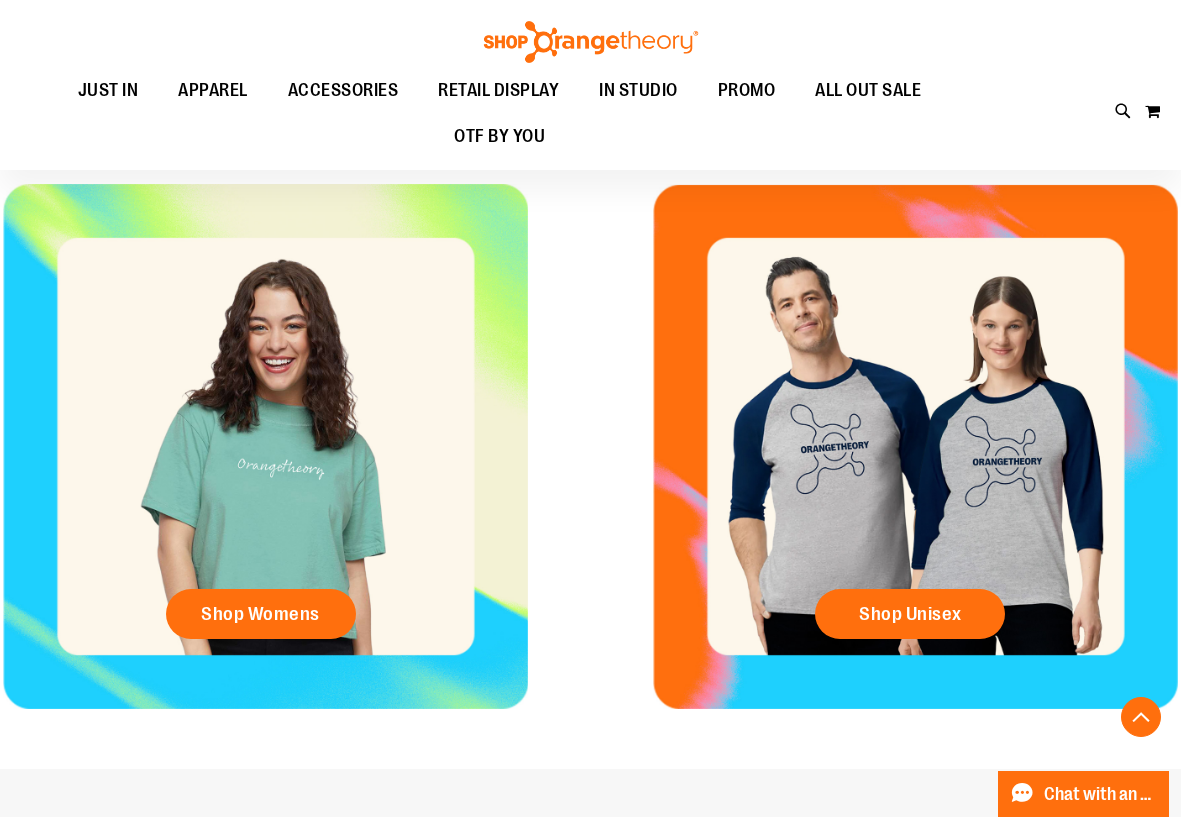 scroll, scrollTop: 0, scrollLeft: 0, axis: both 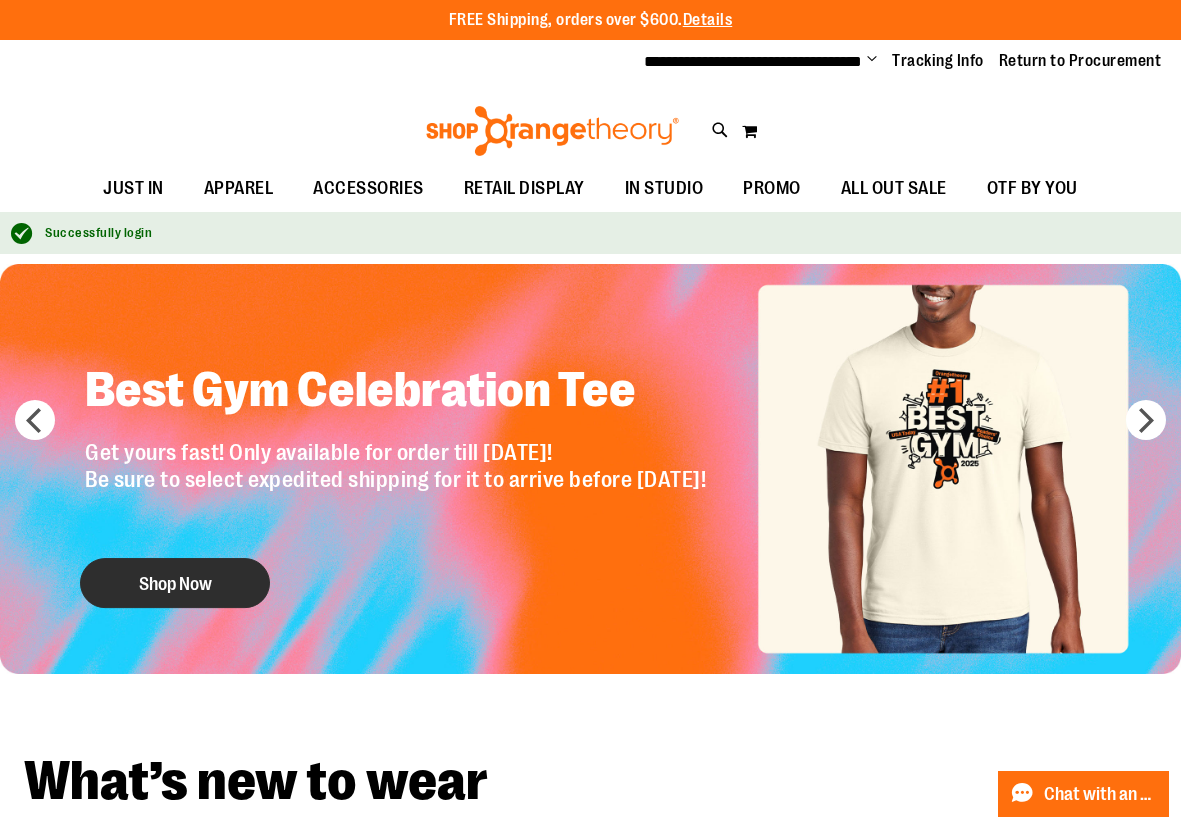 type on "**********" 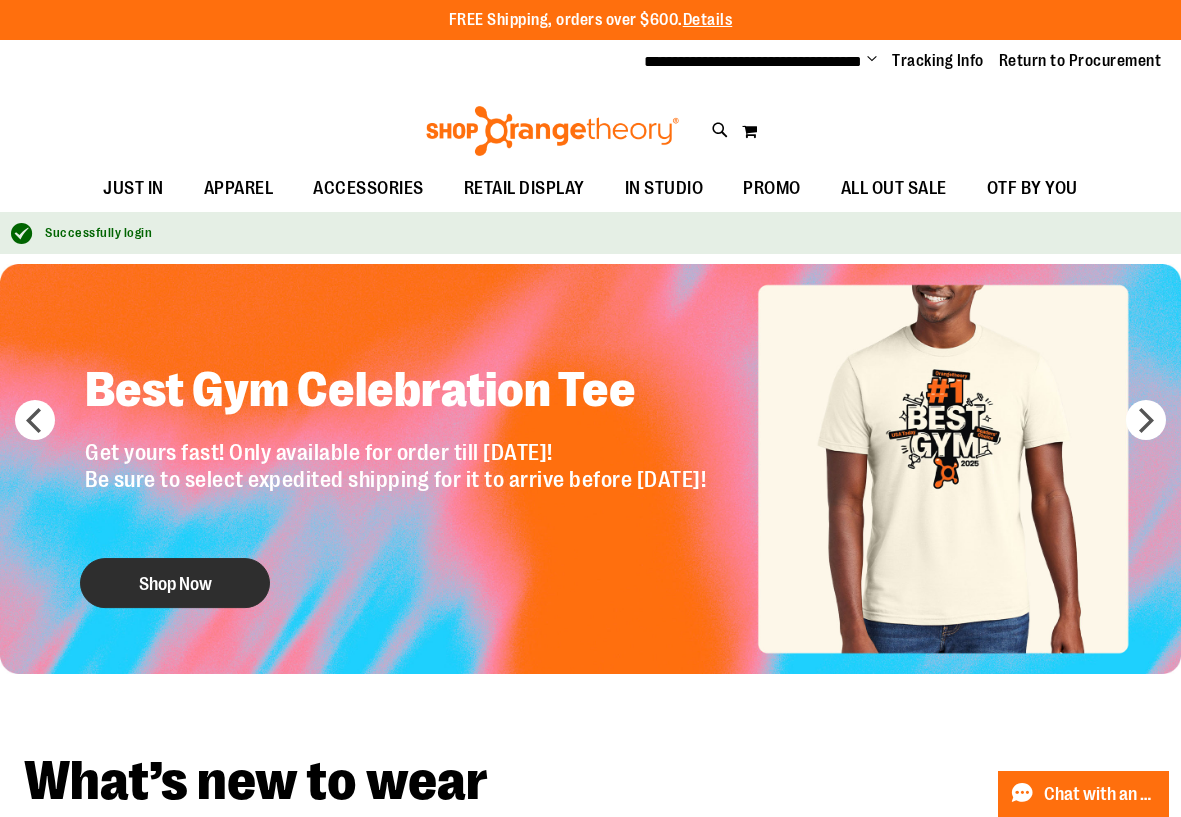 click on "Shop Now" at bounding box center (175, 583) 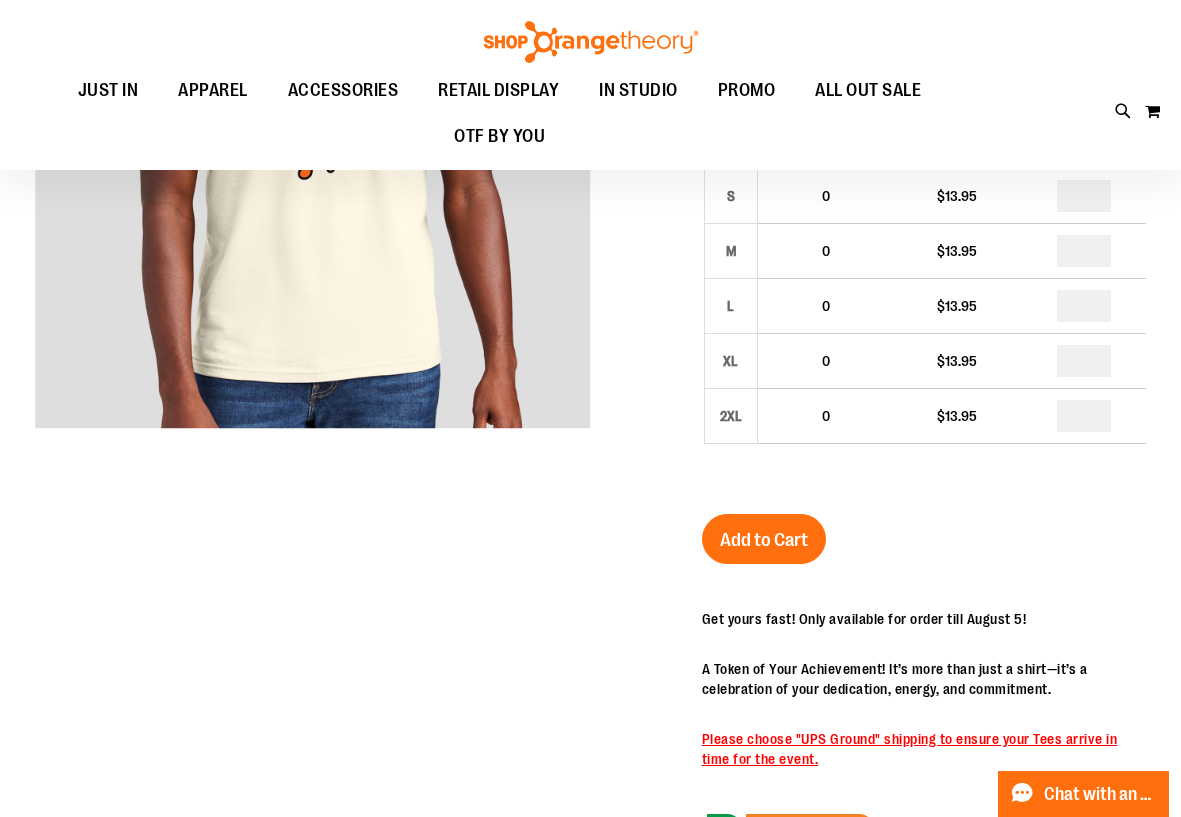 scroll, scrollTop: 0, scrollLeft: 0, axis: both 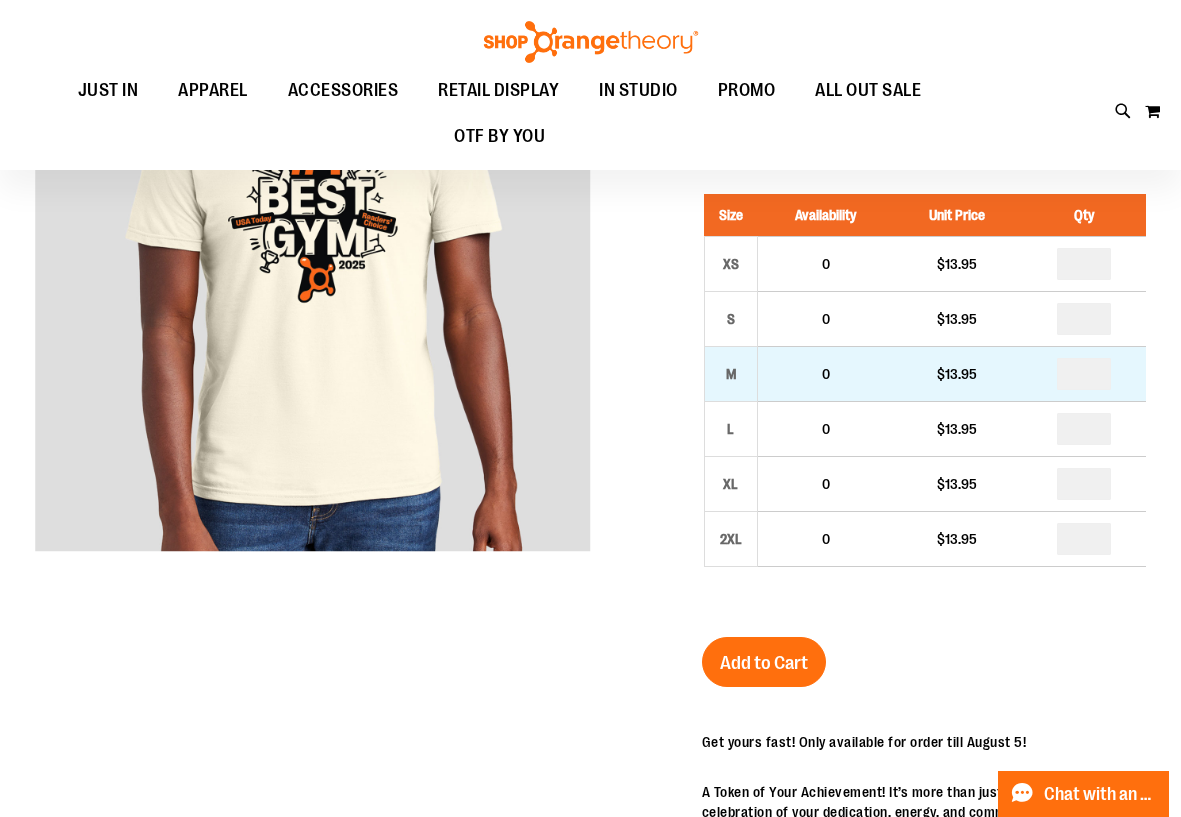 type on "**********" 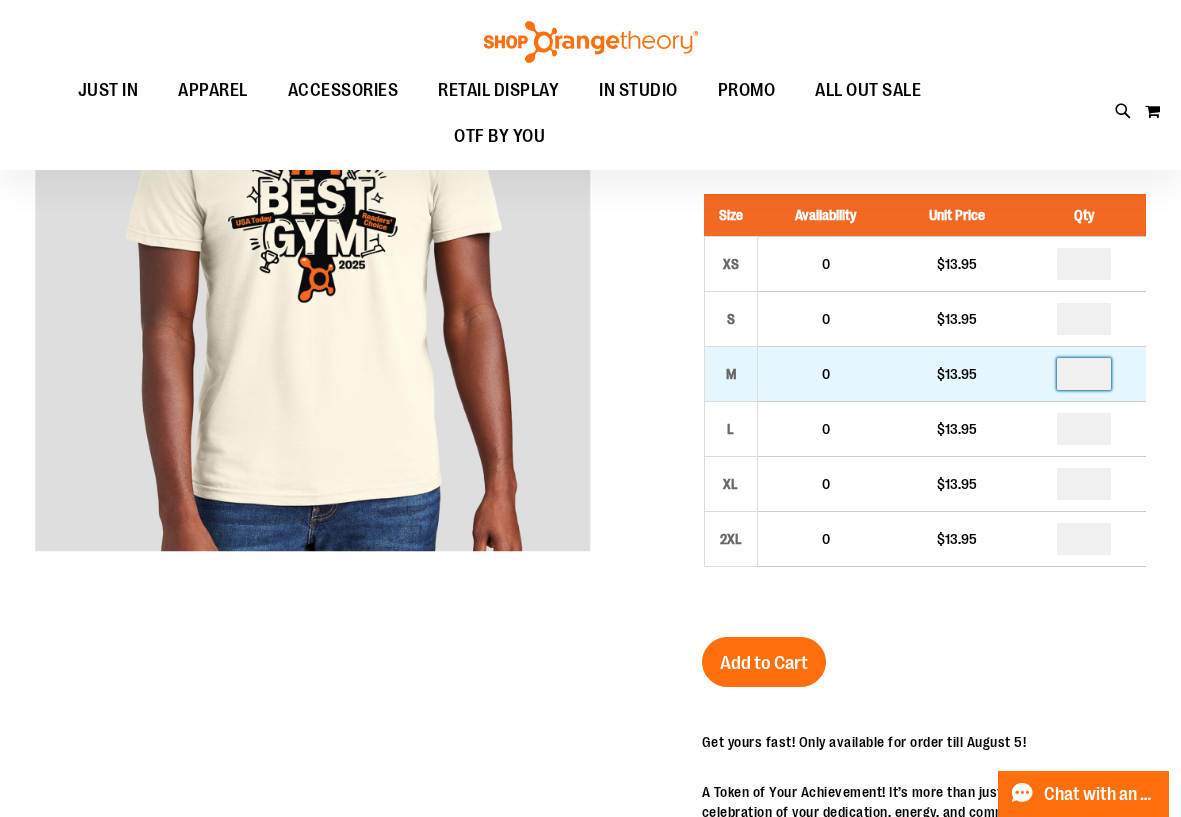click at bounding box center (1084, 374) 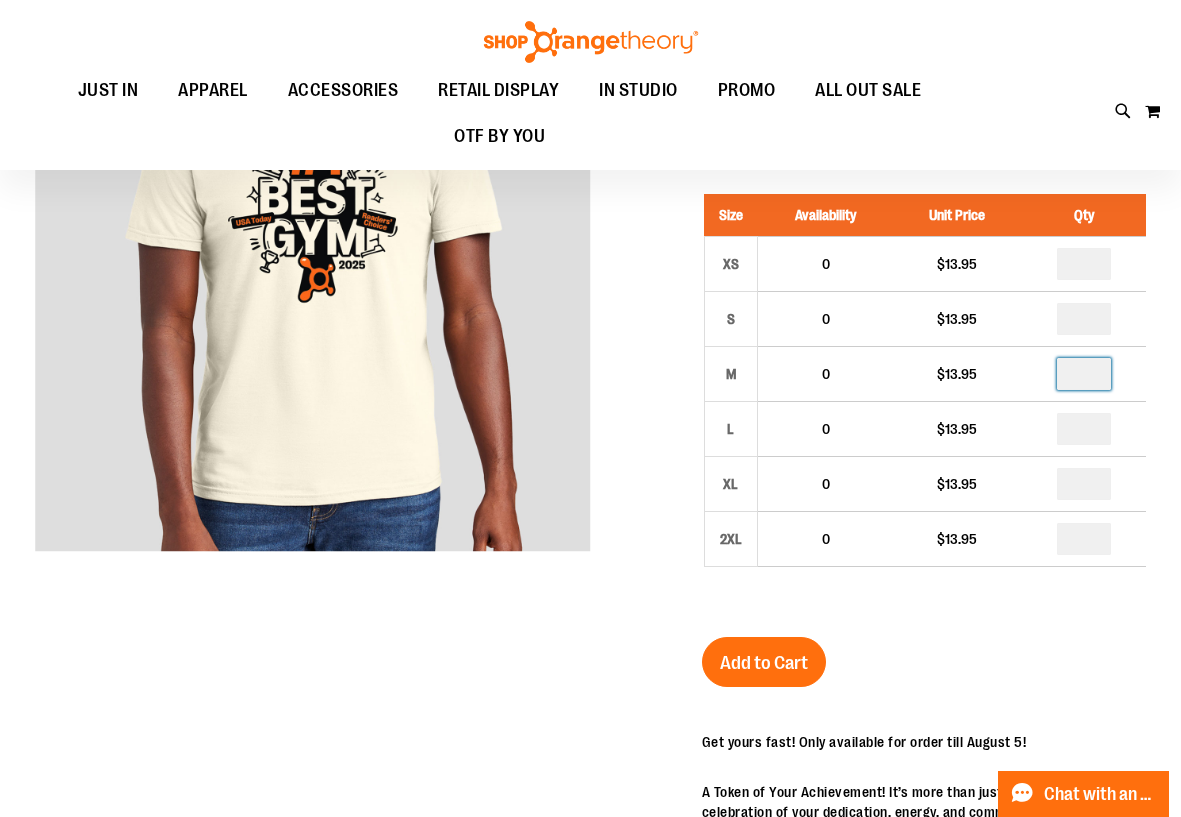 click on "Get yours fast! Only available for order till [DATE]!
A Token of Your Achievement! It’s more than just a shirt—it’s a celebration of your dedication, energy, and commitment.
Please choose "UPS Ground" shipping to ensure your Tees arrive in time for the event." at bounding box center [924, 812] 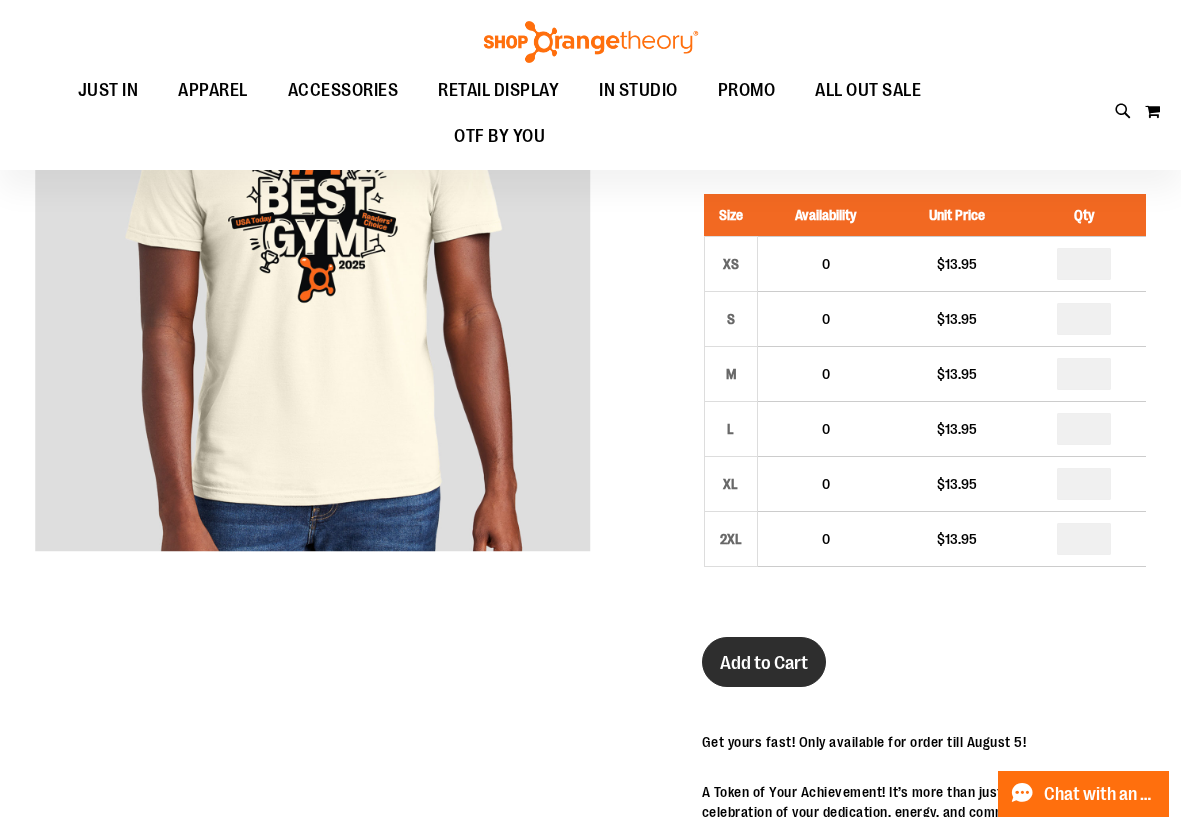 click on "Add to Cart" at bounding box center (764, 662) 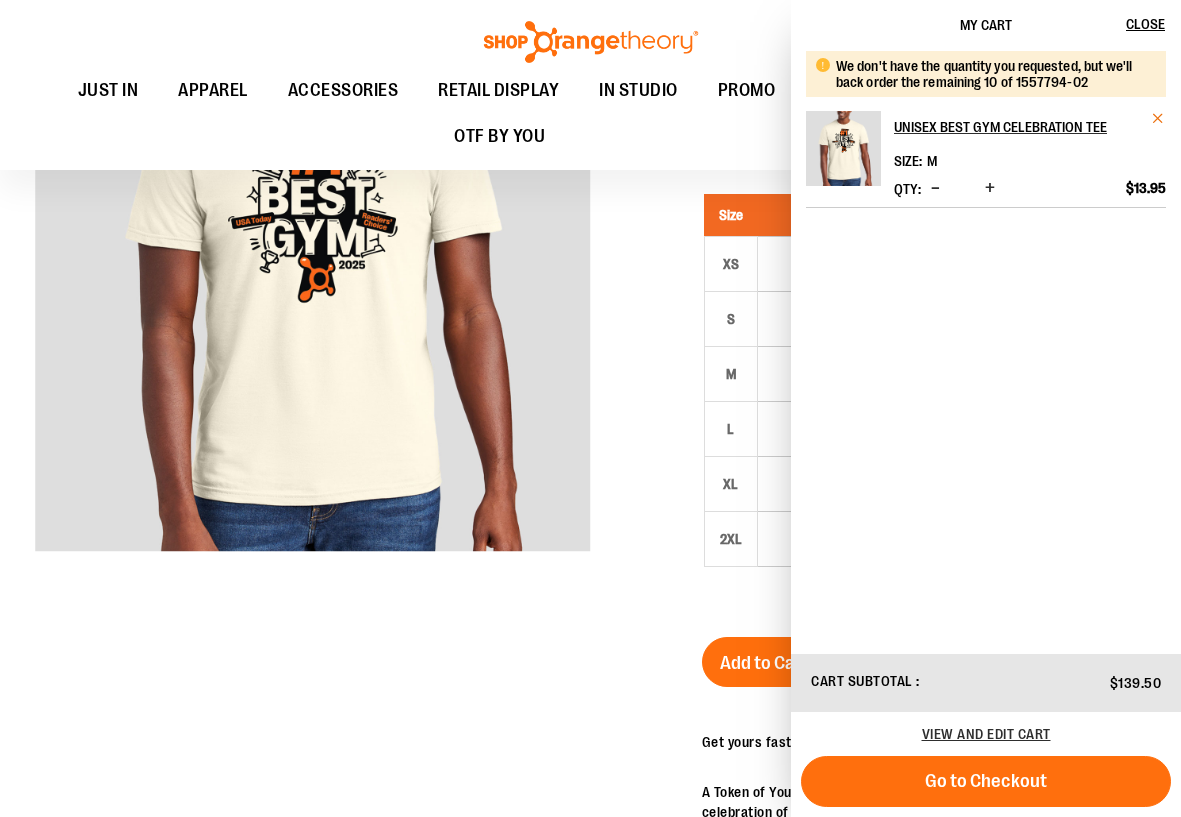 click at bounding box center (1158, 118) 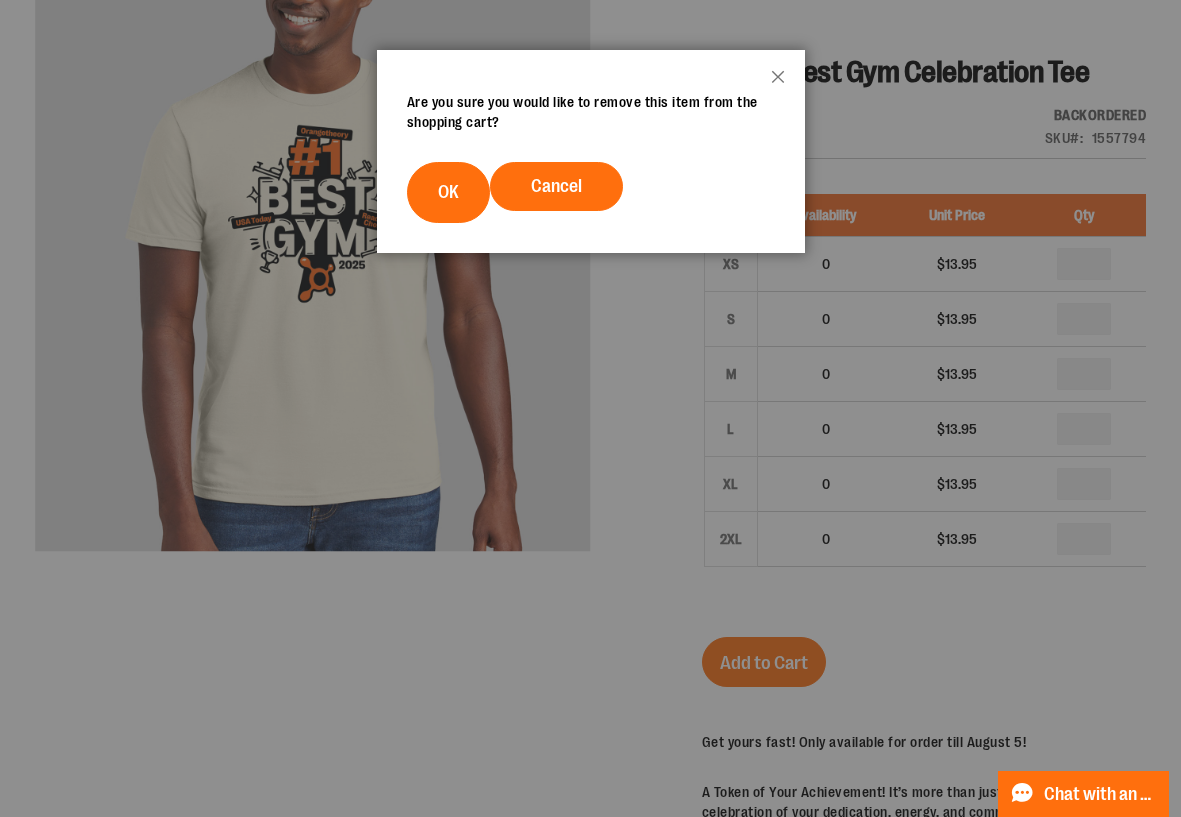 scroll, scrollTop: 0, scrollLeft: 0, axis: both 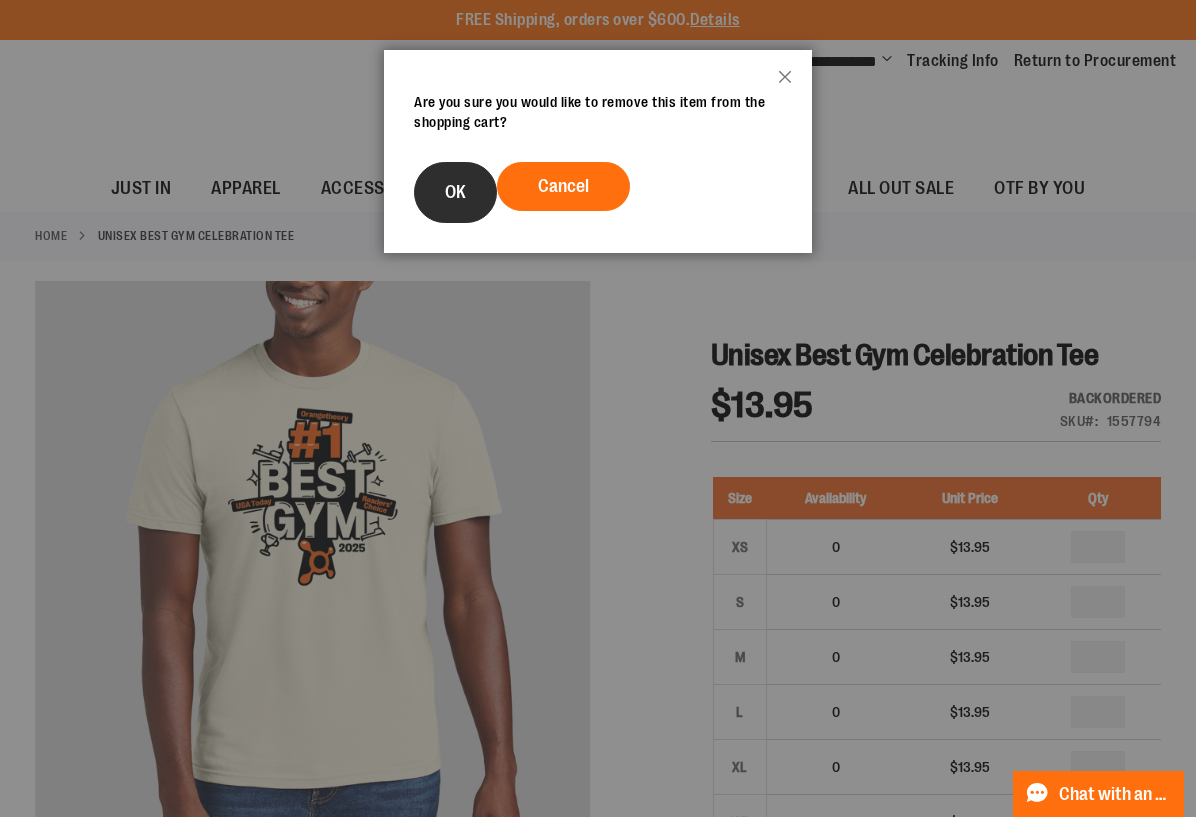 click on "OK" at bounding box center [455, 192] 